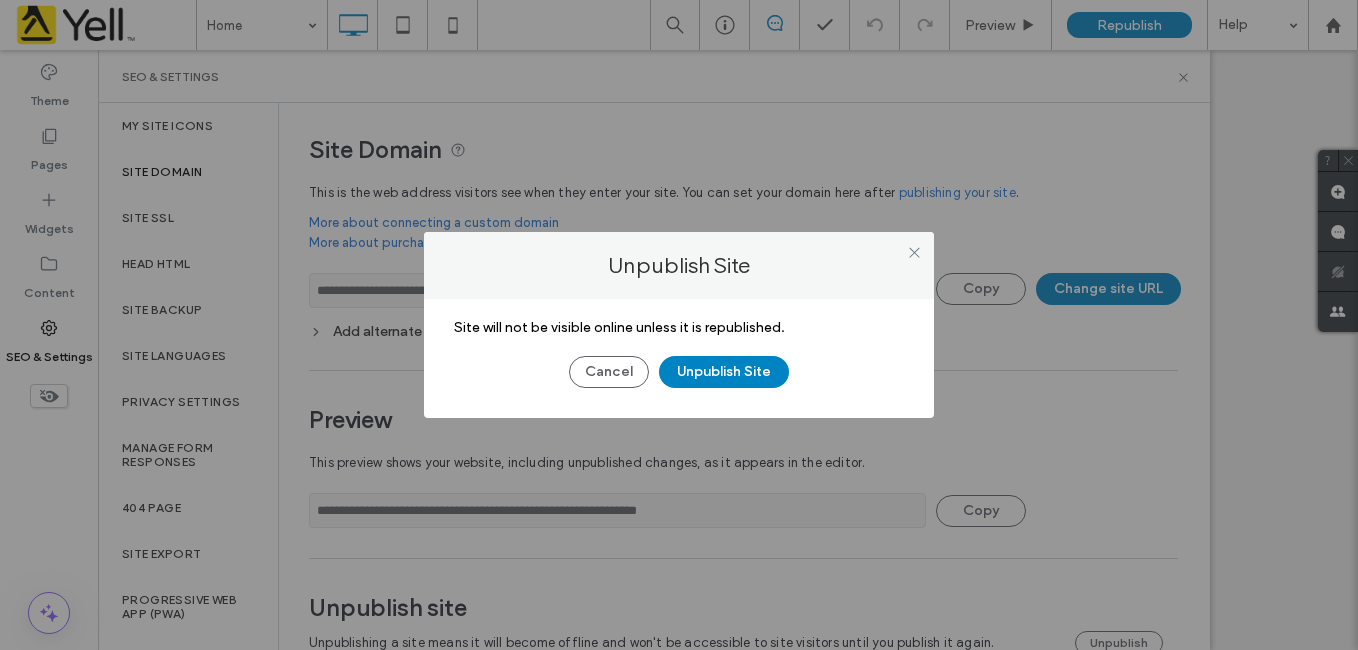 scroll, scrollTop: 0, scrollLeft: 0, axis: both 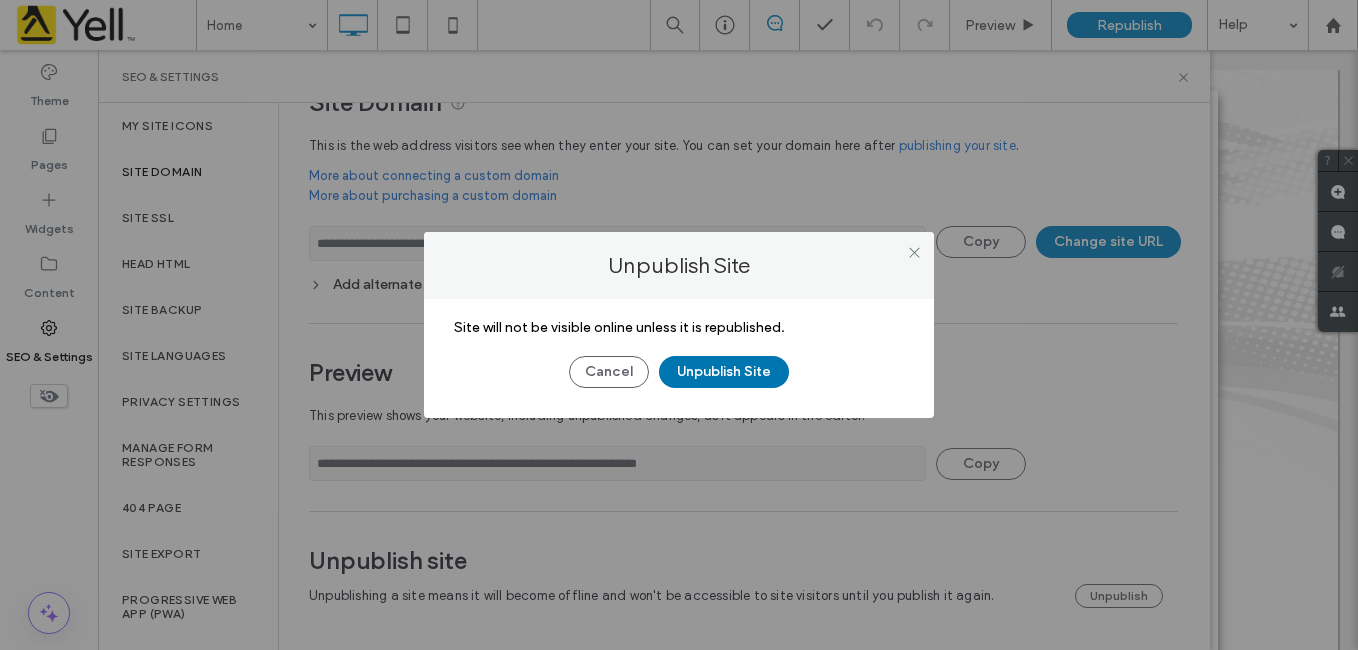 click on "Unpublish Site" at bounding box center [724, 372] 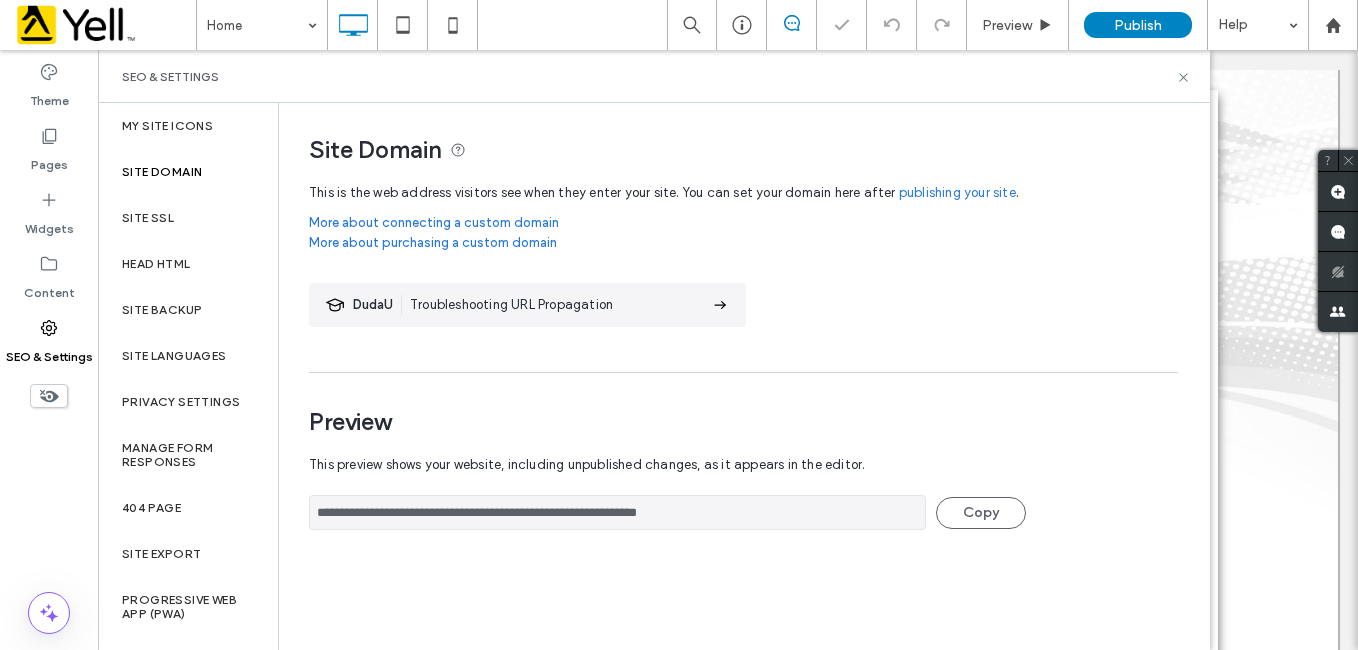 scroll, scrollTop: 0, scrollLeft: 0, axis: both 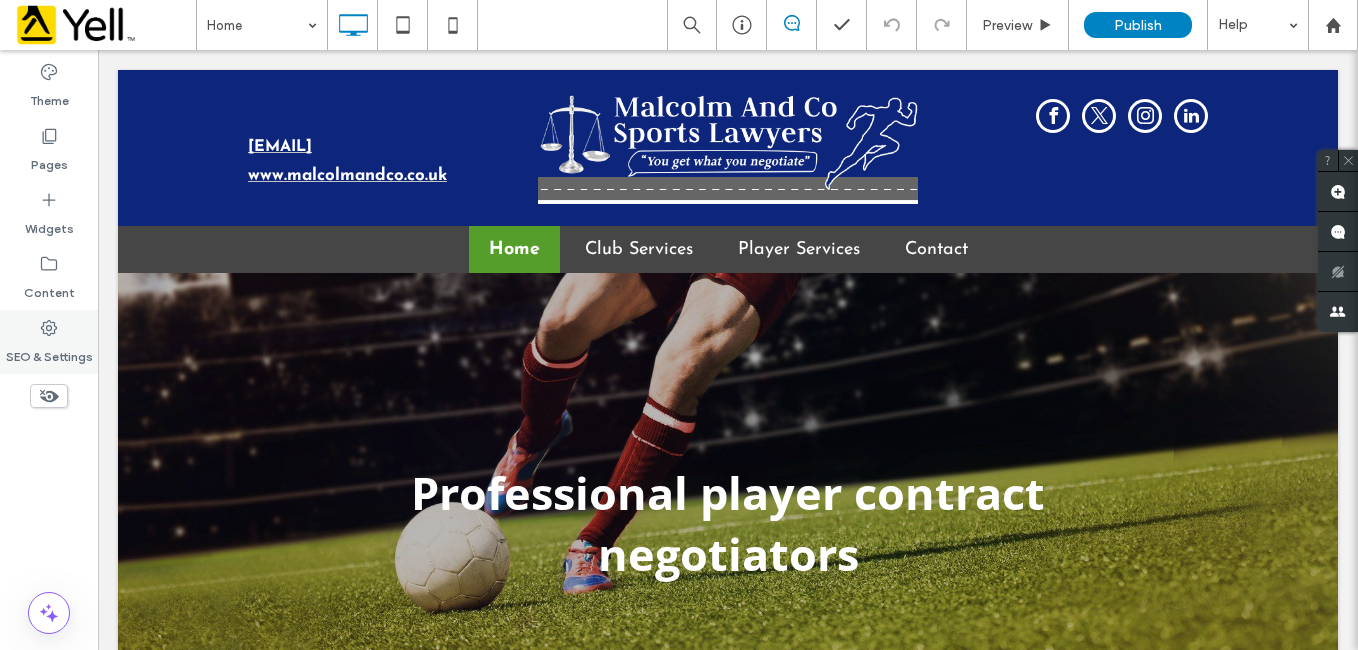 click on "SEO & Settings" at bounding box center (49, 352) 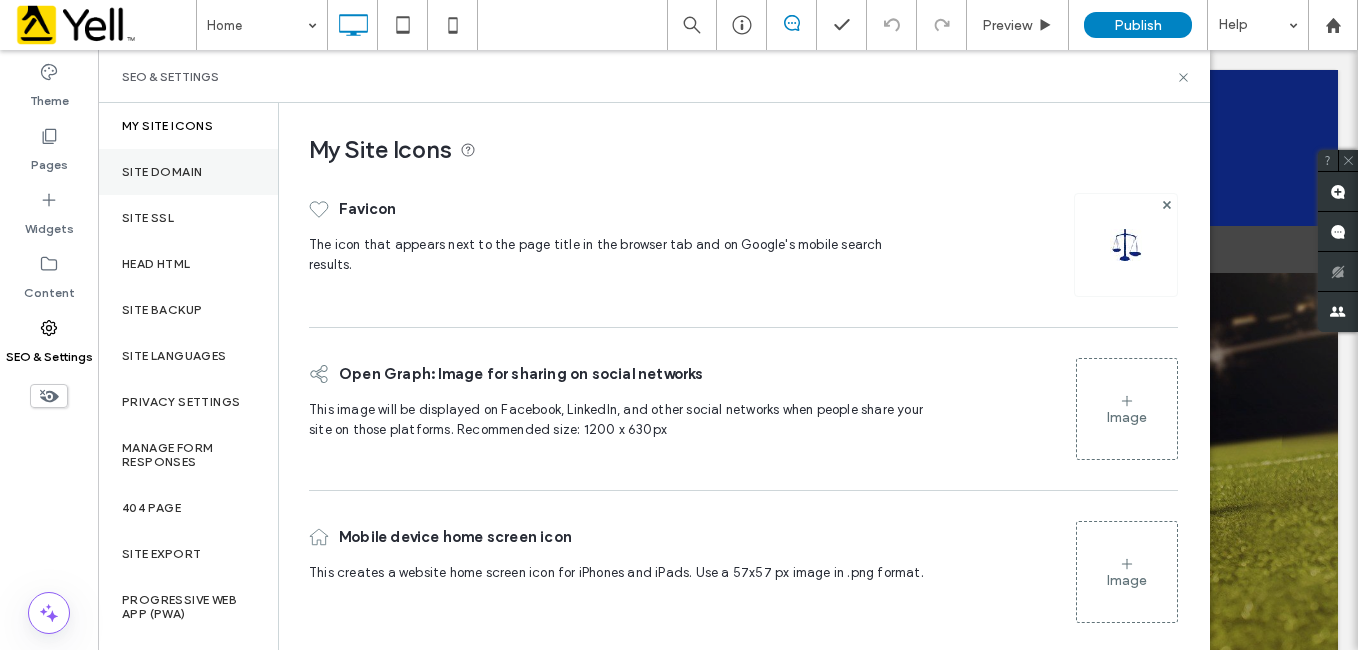 click on "Site Domain" at bounding box center [162, 172] 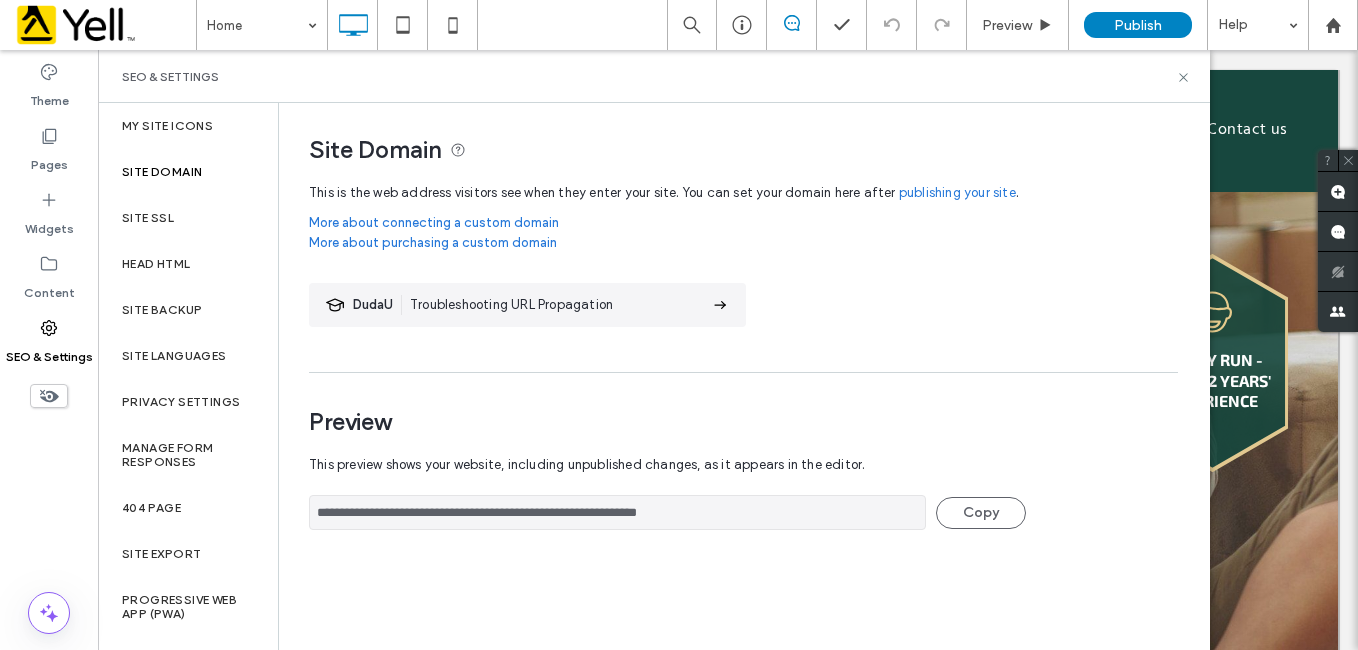 scroll, scrollTop: 0, scrollLeft: 0, axis: both 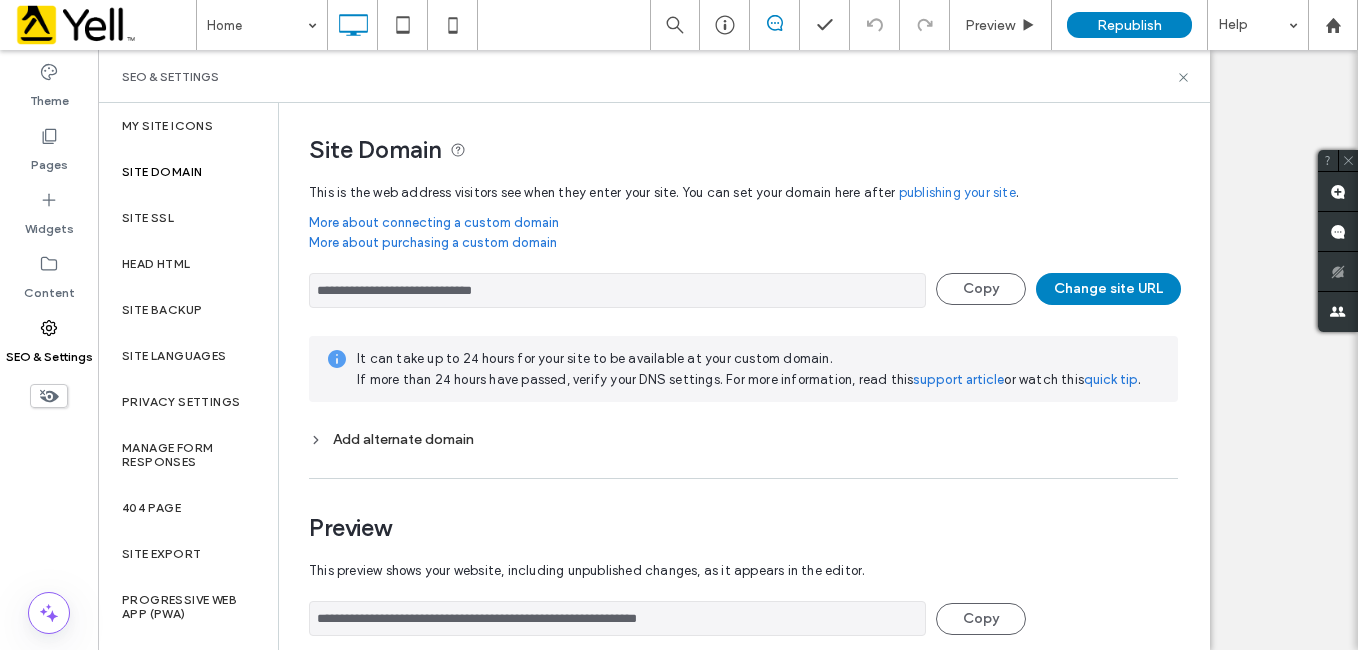 click on "Unpublish" at bounding box center [1119, 751] 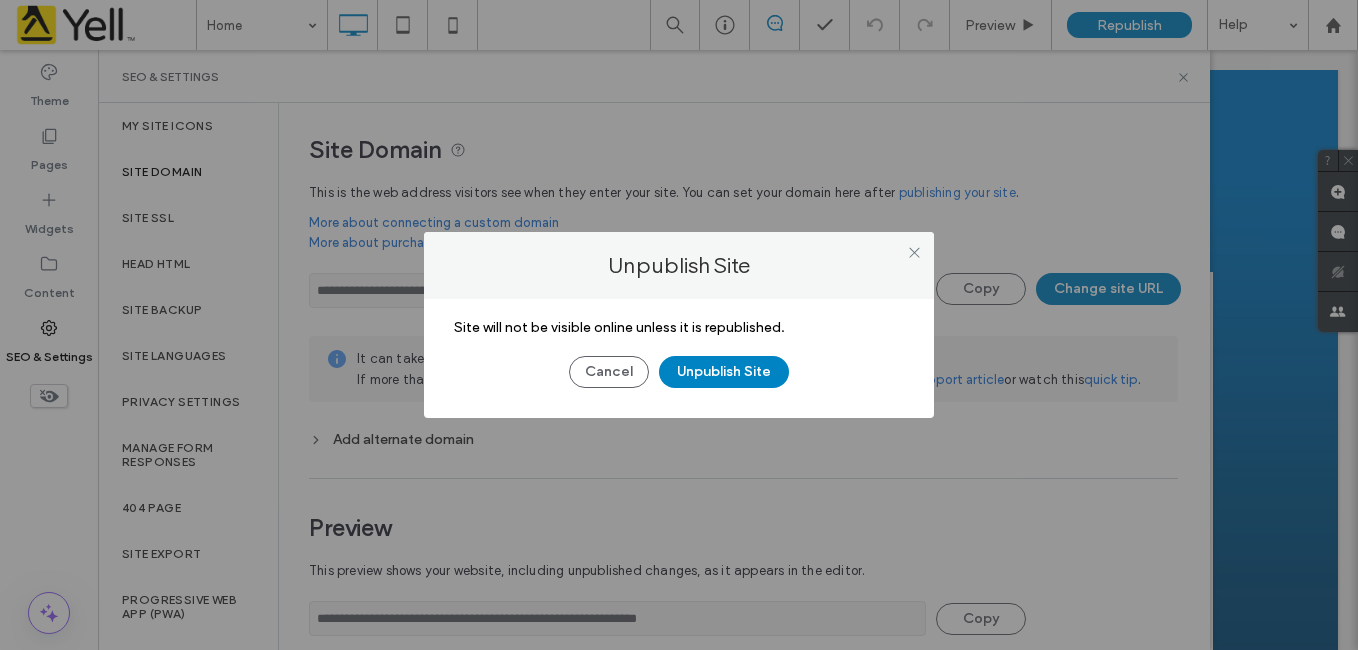 scroll, scrollTop: 0, scrollLeft: 0, axis: both 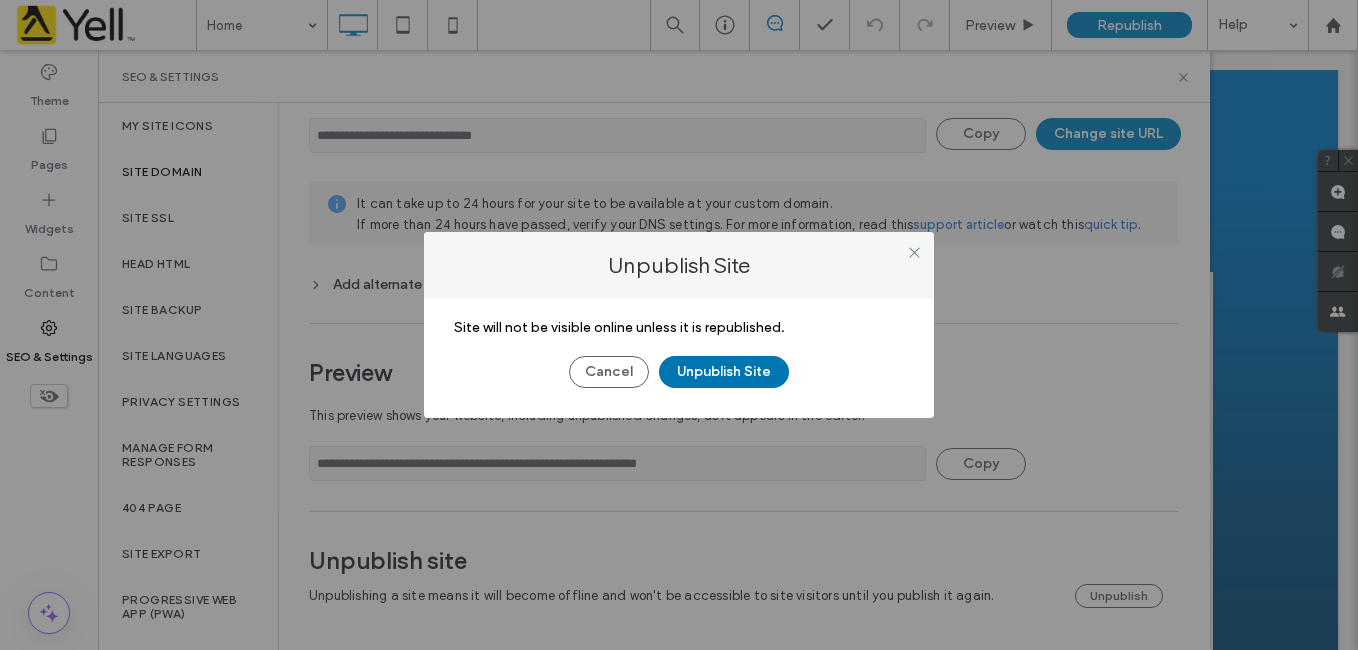 click on "Unpublish Site" at bounding box center (724, 372) 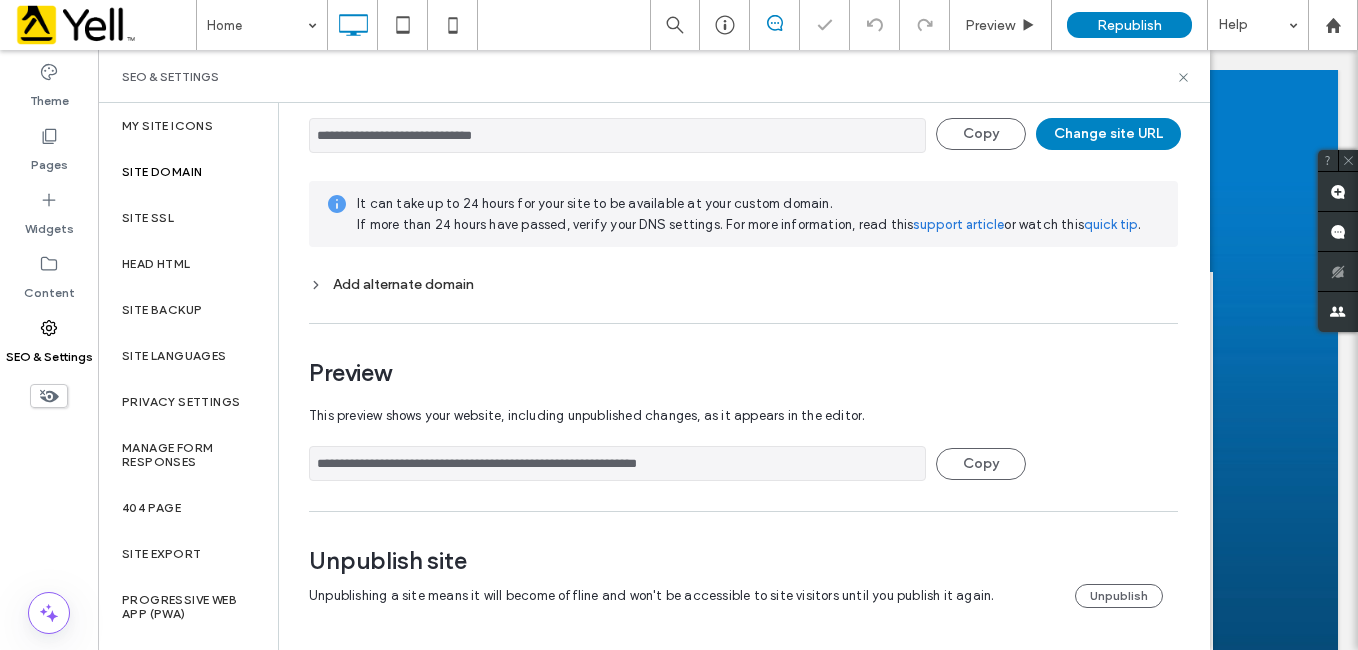 scroll, scrollTop: 0, scrollLeft: 0, axis: both 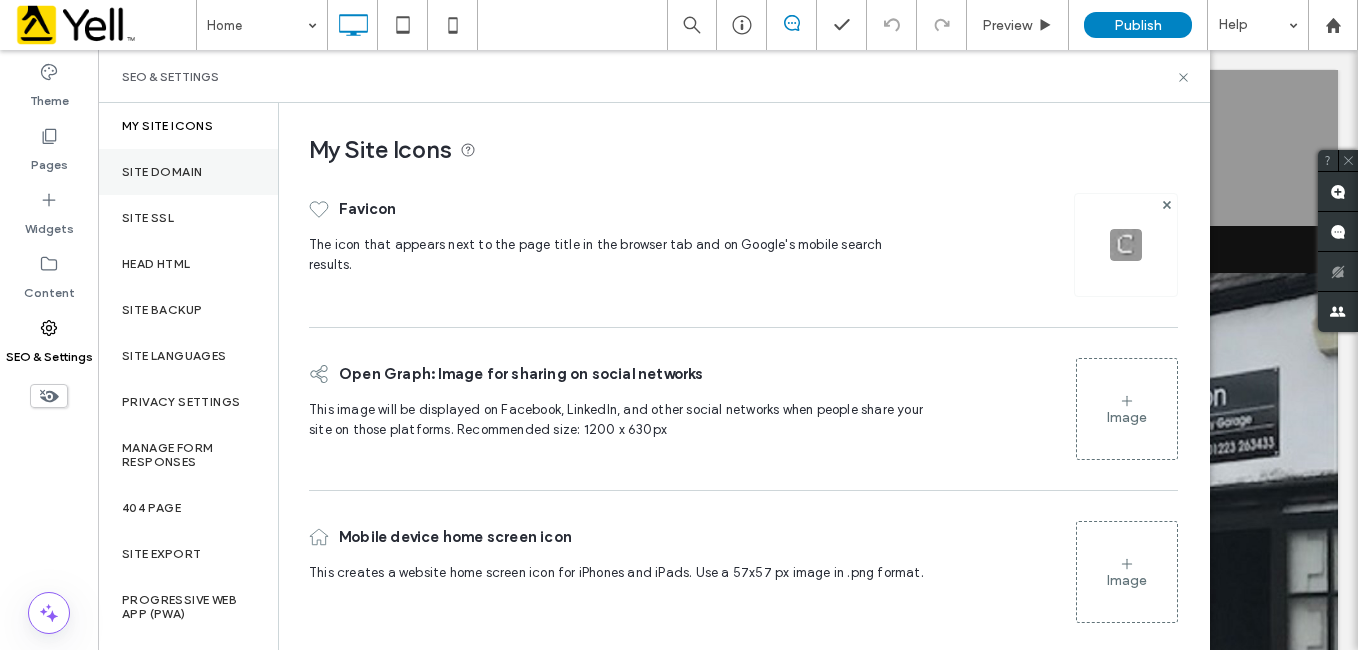 click on "Site Domain" at bounding box center (162, 172) 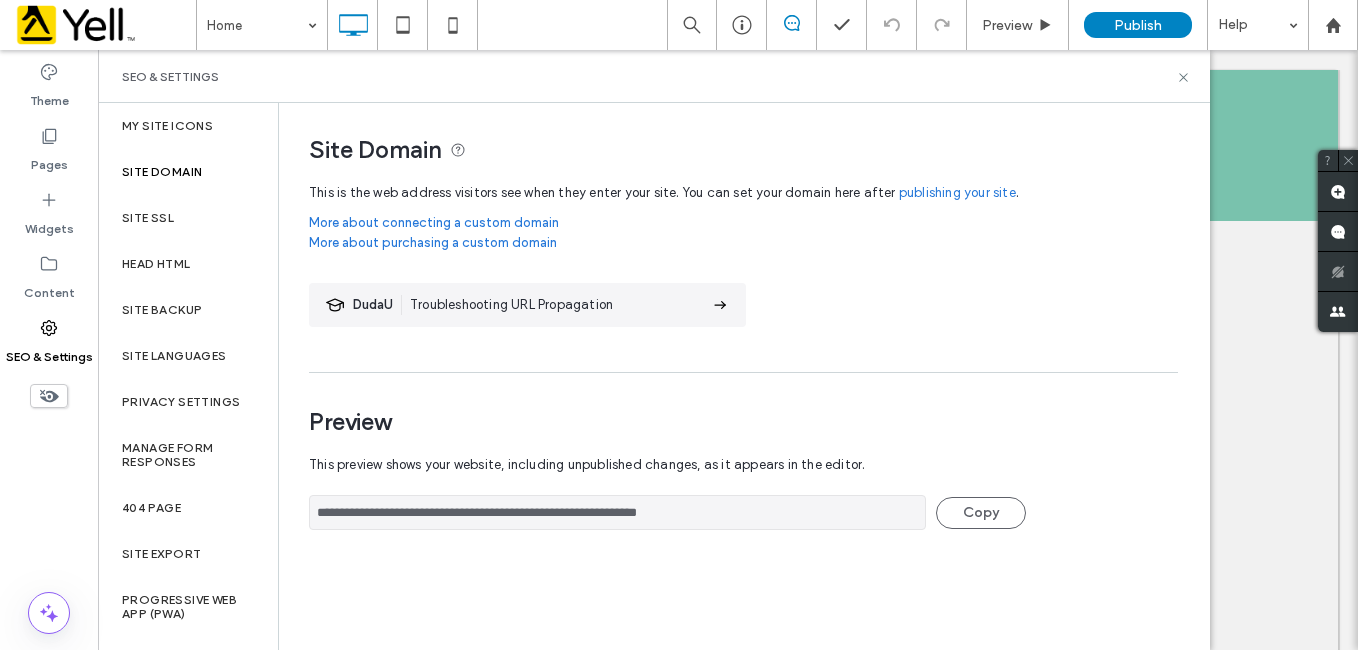 scroll, scrollTop: 0, scrollLeft: 0, axis: both 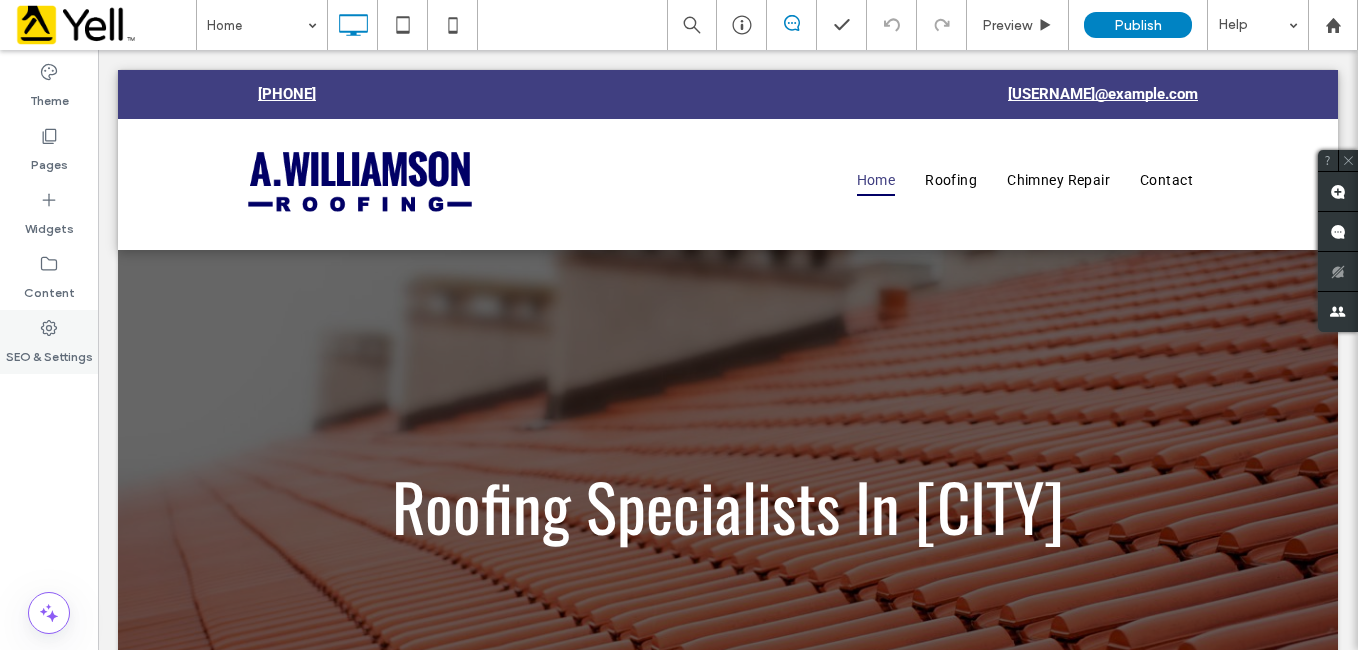 click on "SEO & Settings" at bounding box center (49, 342) 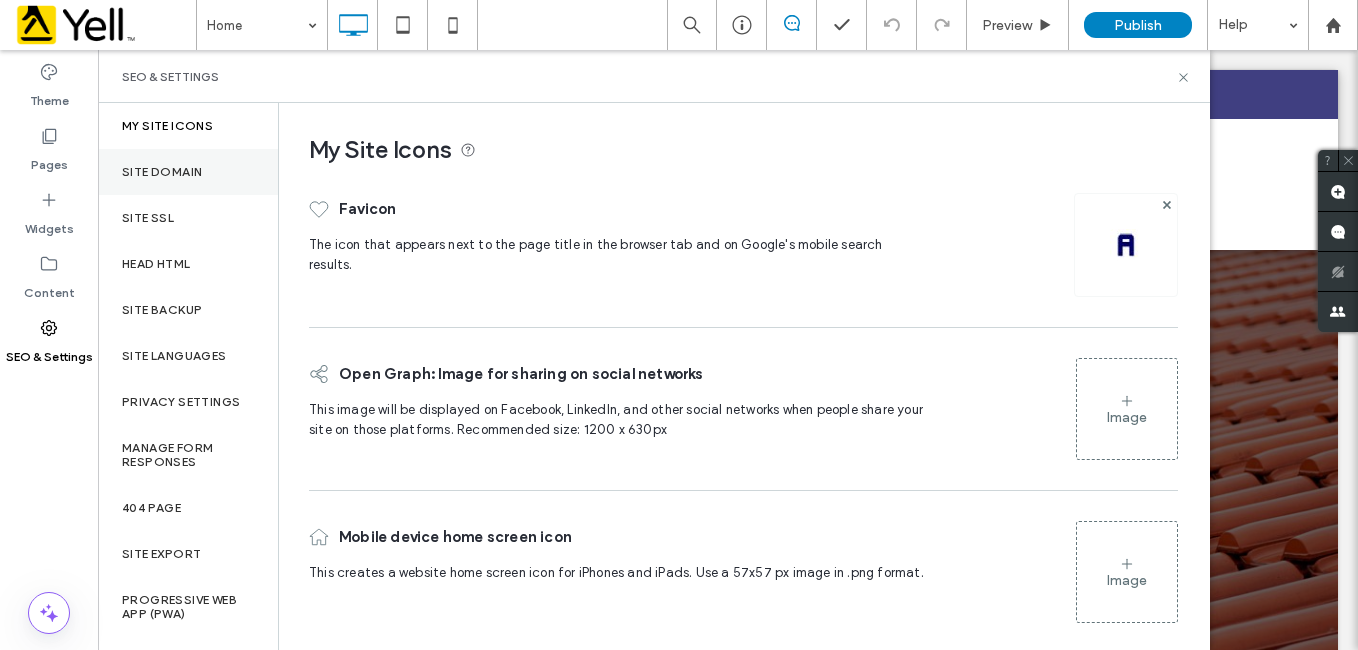click on "Site Domain" at bounding box center (162, 172) 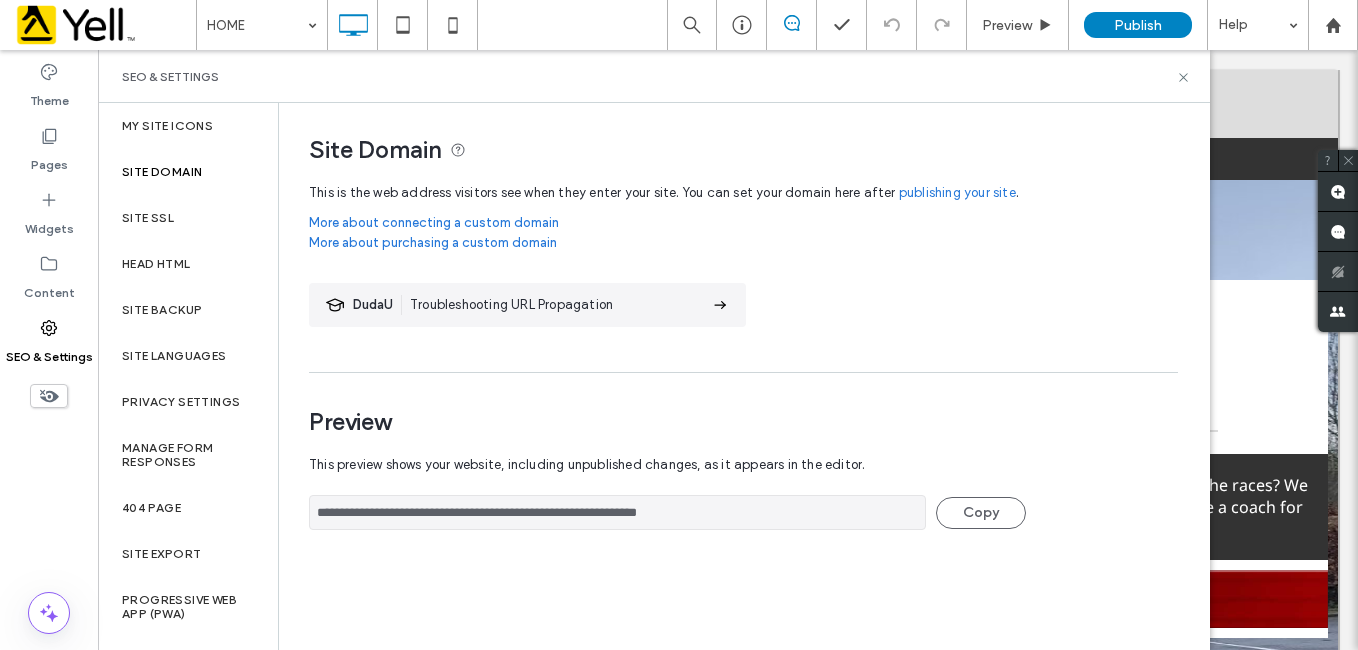 scroll, scrollTop: 0, scrollLeft: 0, axis: both 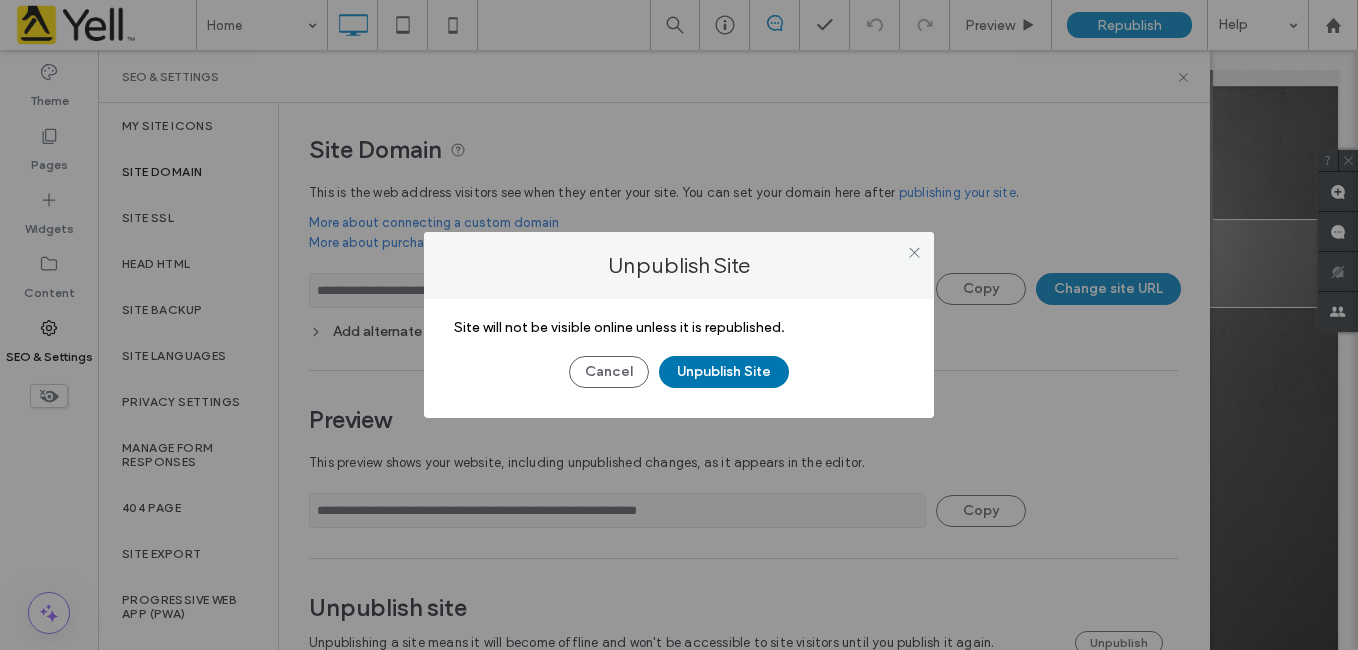 click on "Unpublish Site" at bounding box center (724, 372) 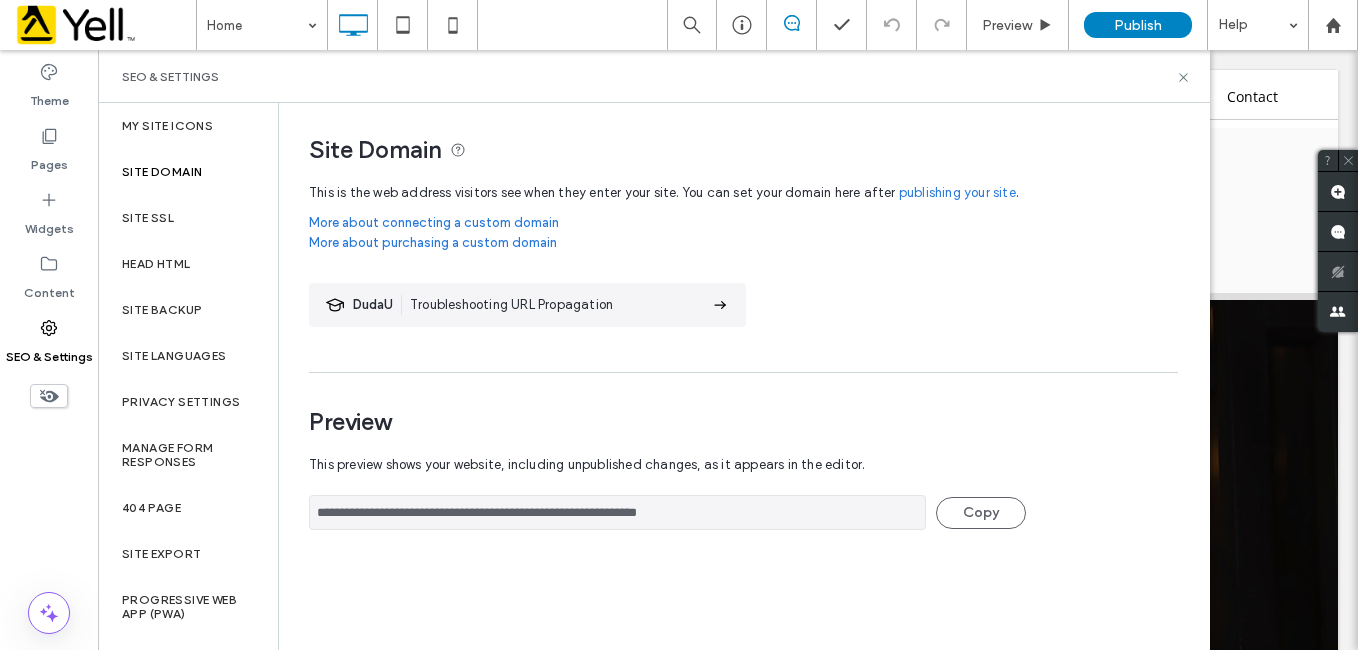 scroll, scrollTop: 0, scrollLeft: 0, axis: both 